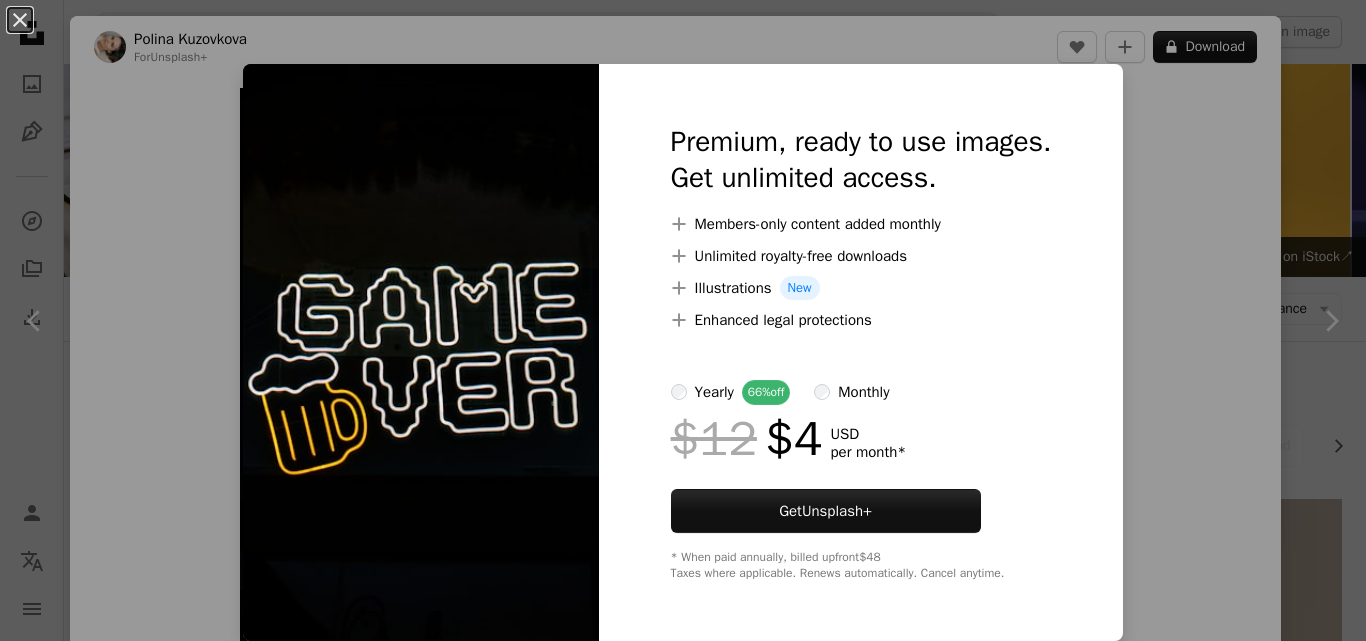 scroll, scrollTop: 1282, scrollLeft: 0, axis: vertical 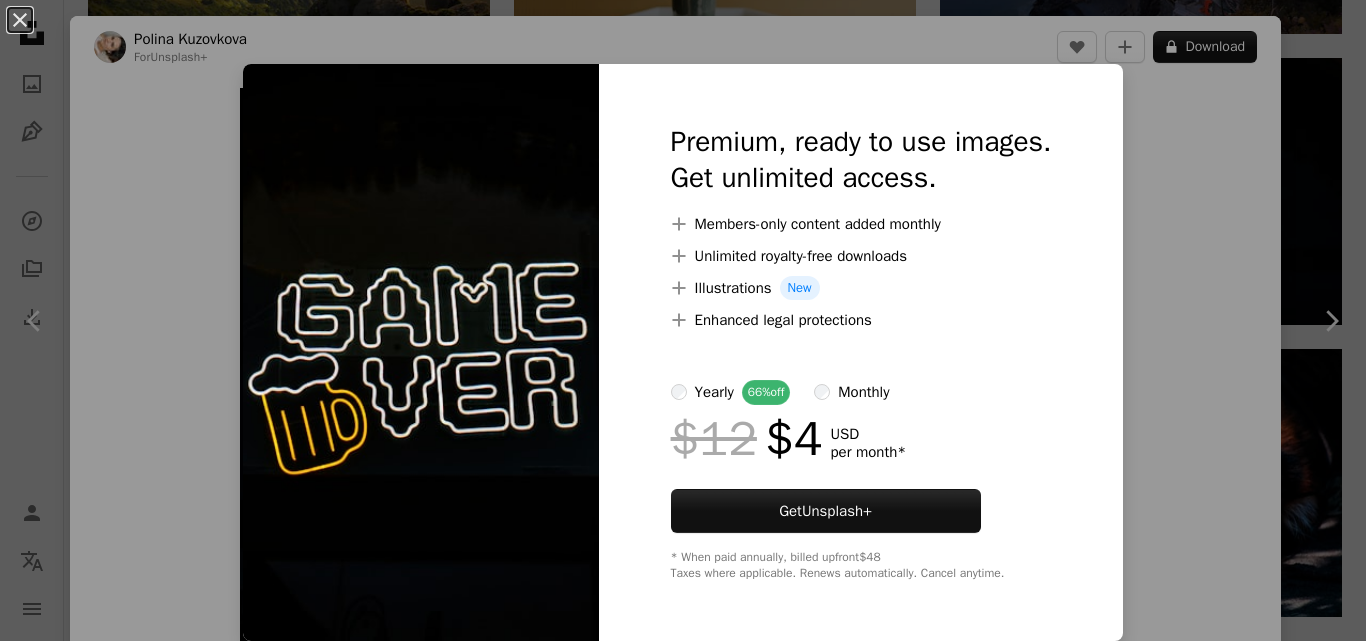 click on "An X shape Premium, ready to use images. Get unlimited access. A plus sign Members-only content added monthly A plus sign Unlimited royalty-free downloads A plus sign Illustrations  New A plus sign Enhanced legal protections yearly 66%  off monthly $12   $4 USD per month * Get  Unsplash+ * When paid annually, billed upfront  $48 Taxes where applicable. Renews automatically. Cancel anytime." at bounding box center (683, 320) 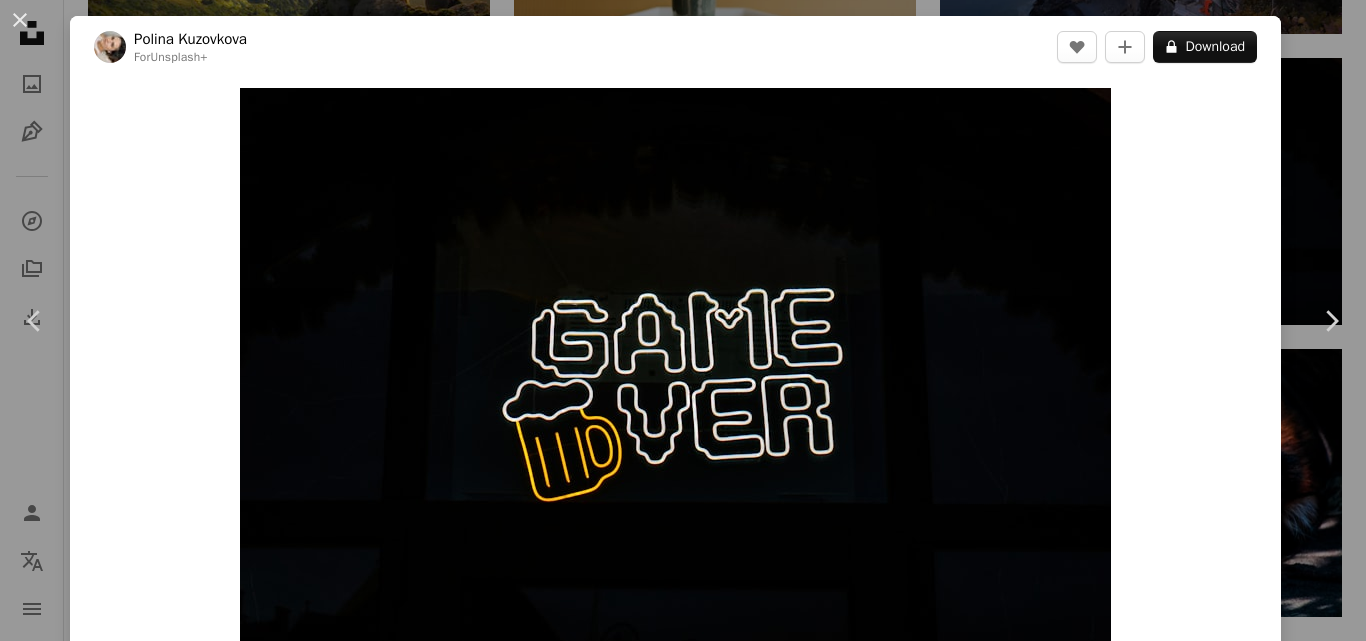 click on "A lock Download" at bounding box center [1205, 47] 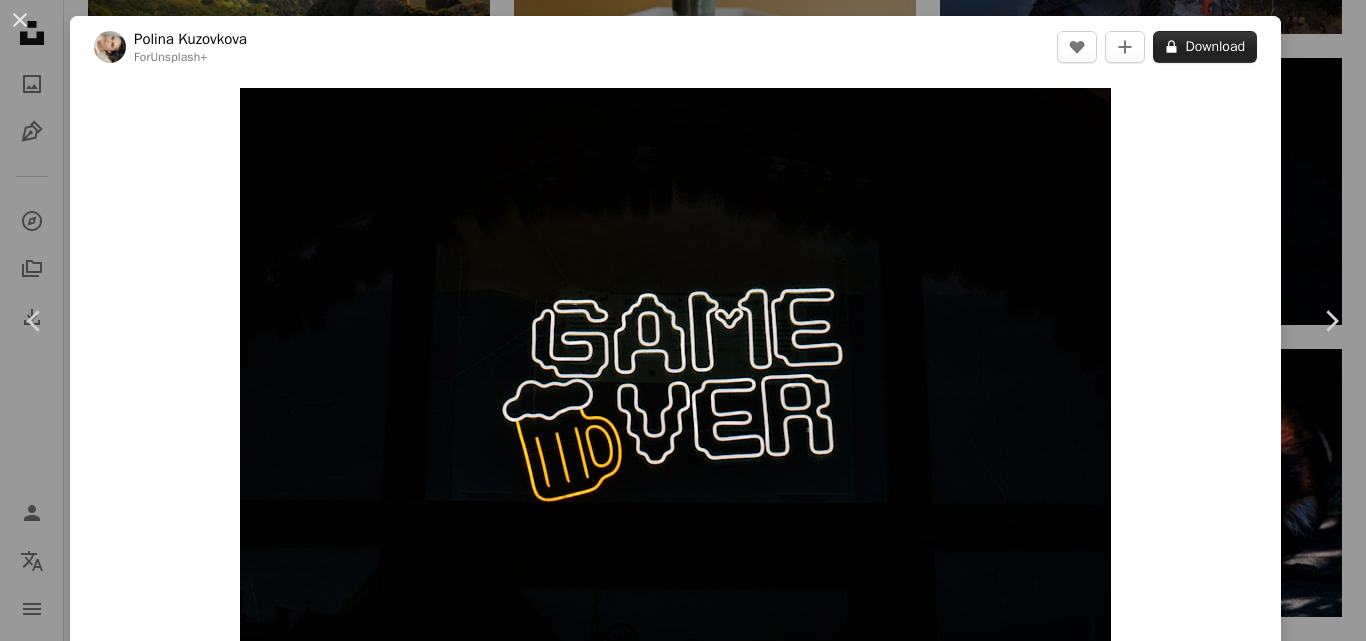 click on "A lock Download" at bounding box center (1205, 47) 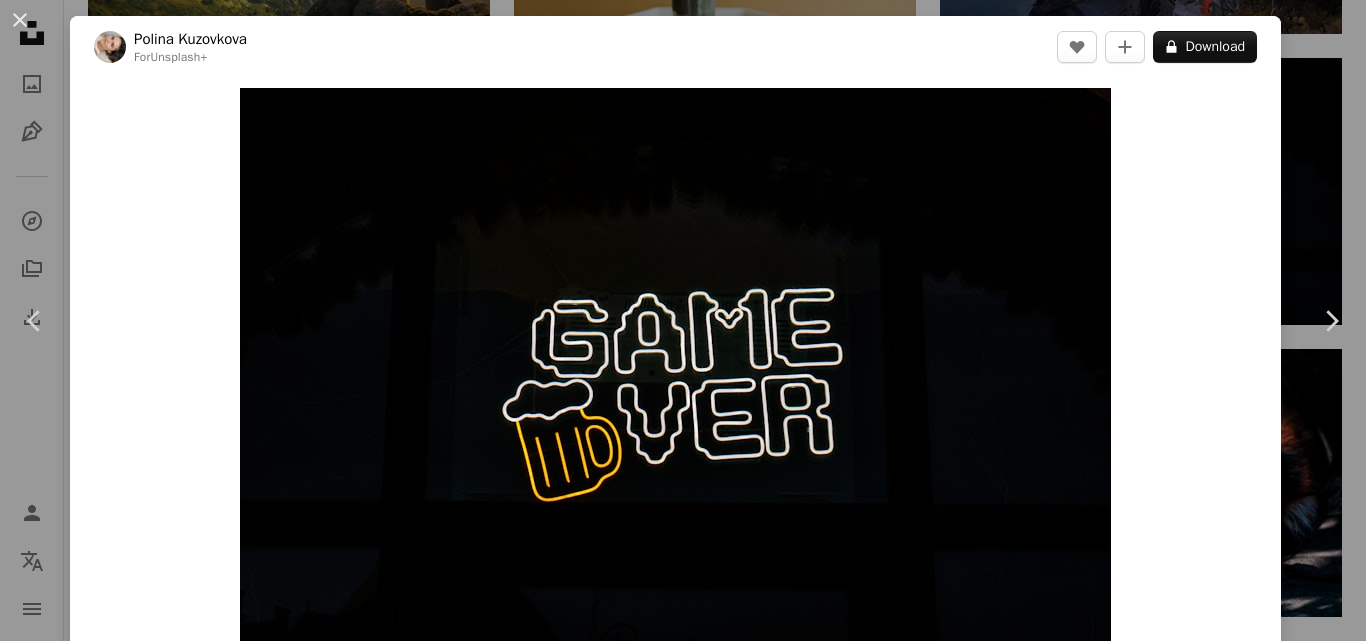 click on "An X shape Premium, ready to use images. Get unlimited access. A plus sign Members-only content added monthly A plus sign Unlimited royalty-free downloads A plus sign Illustrations  New A plus sign Enhanced legal protections yearly 66%  off monthly $12   $4 USD per month * Get  Unsplash+ * When paid annually, billed upfront  $48 Taxes where applicable. Renews automatically. Cancel anytime." at bounding box center [683, 2996] 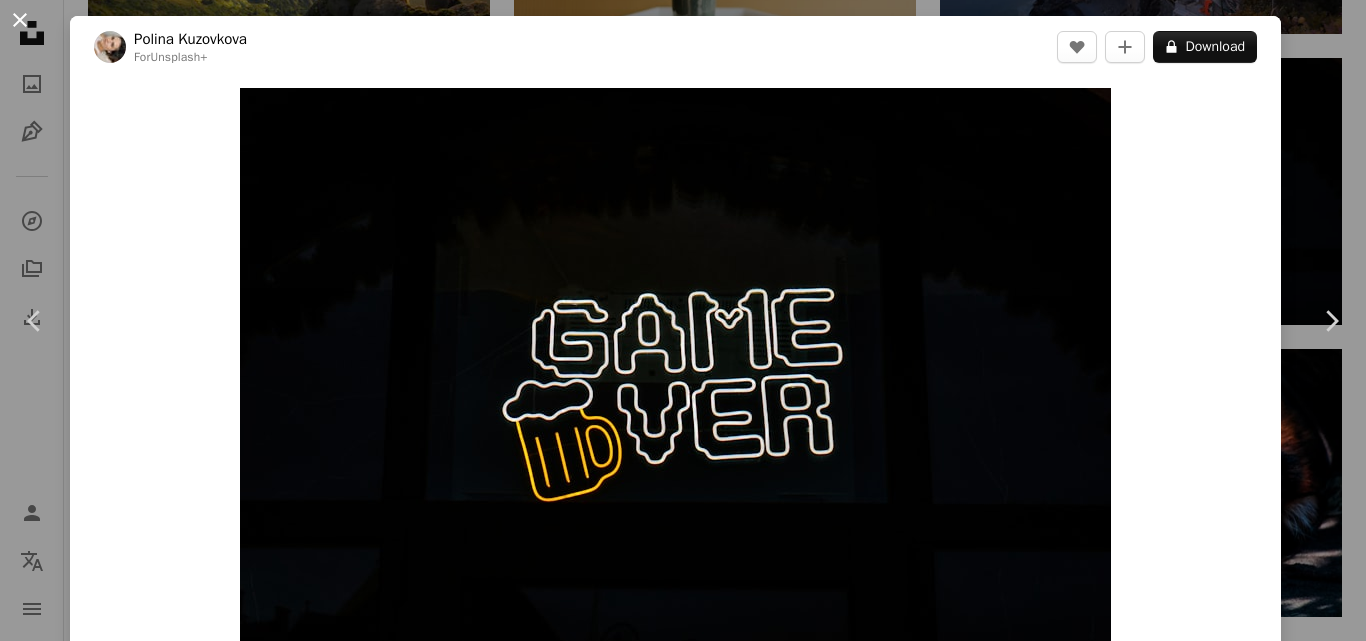 click on "An X shape" at bounding box center [20, 20] 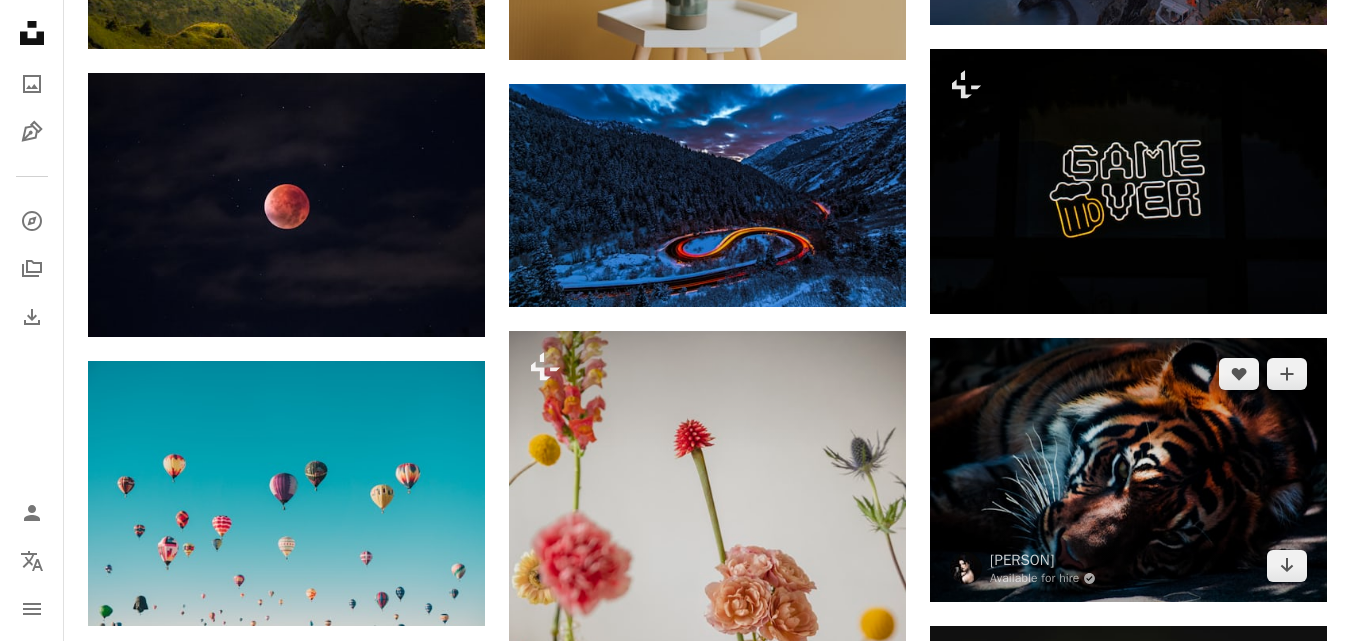 click at bounding box center (1128, 470) 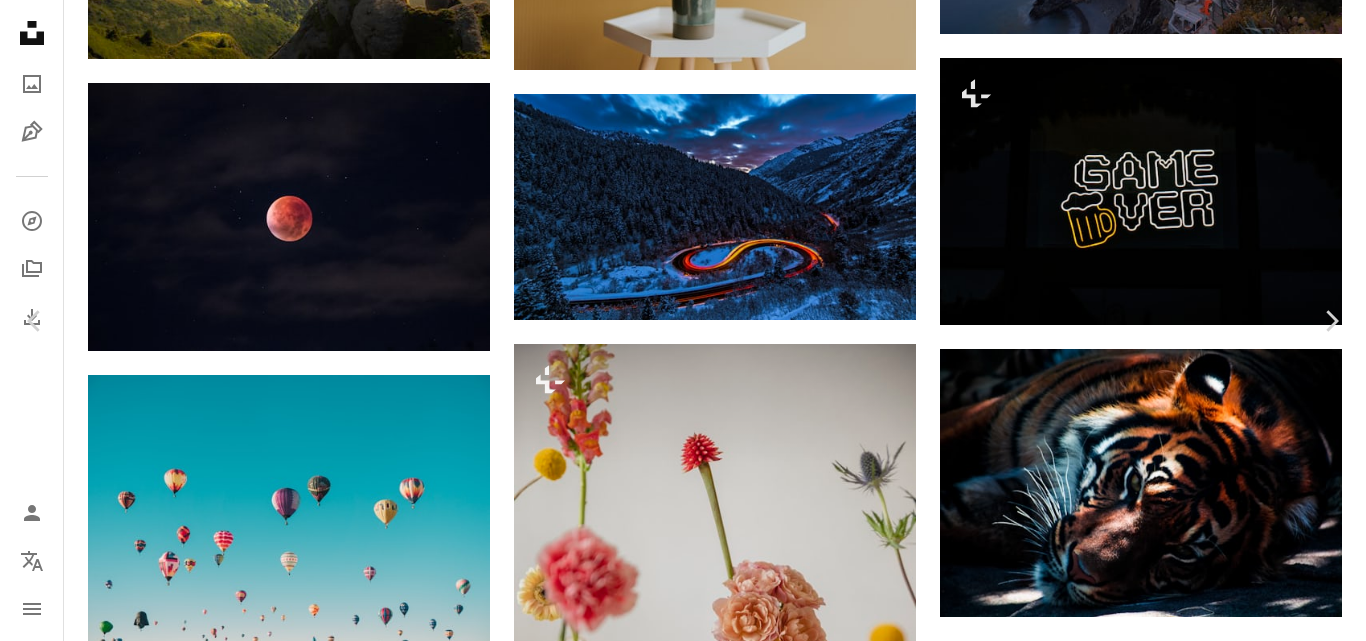 click on "Download free" at bounding box center [1167, 2723] 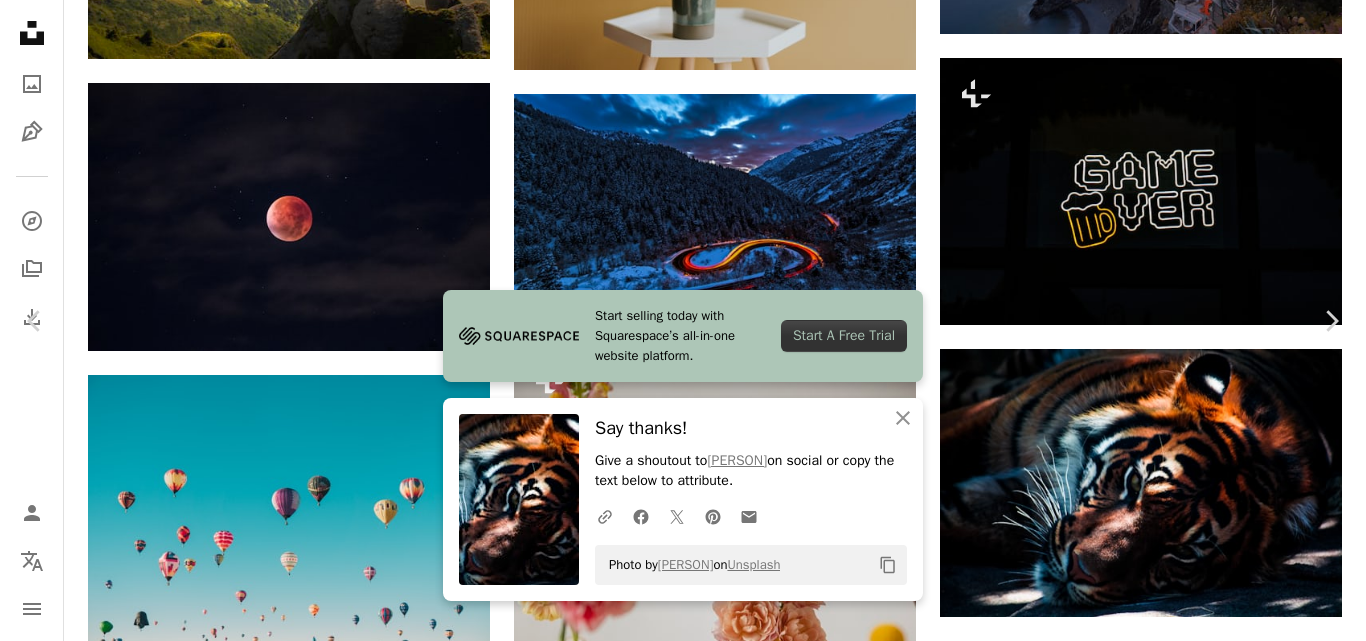 click on "Download free" at bounding box center (1167, 2723) 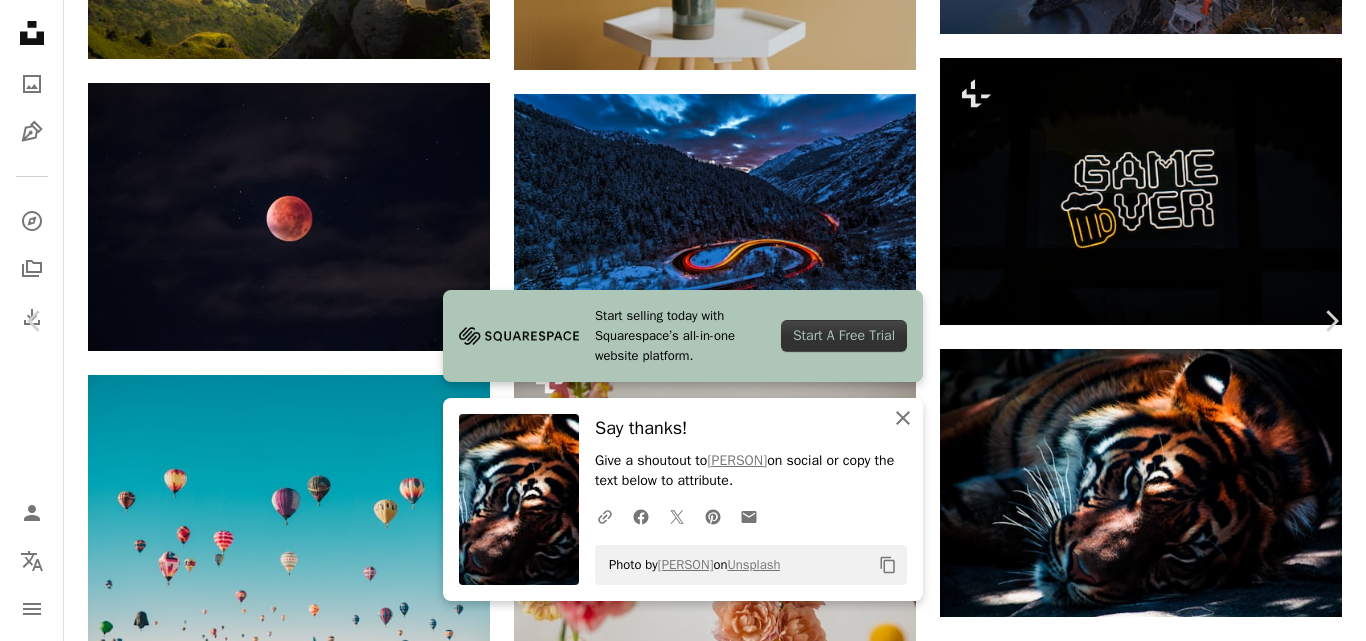 click on "An X shape" 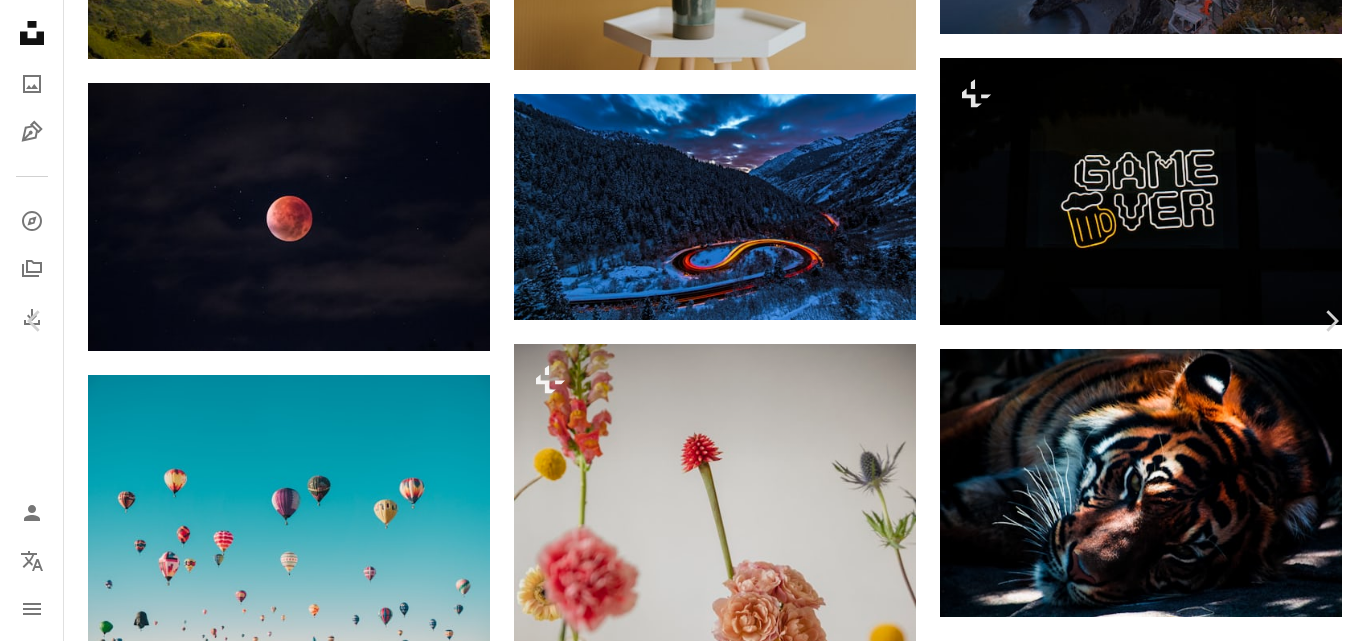 click at bounding box center (676, 3054) 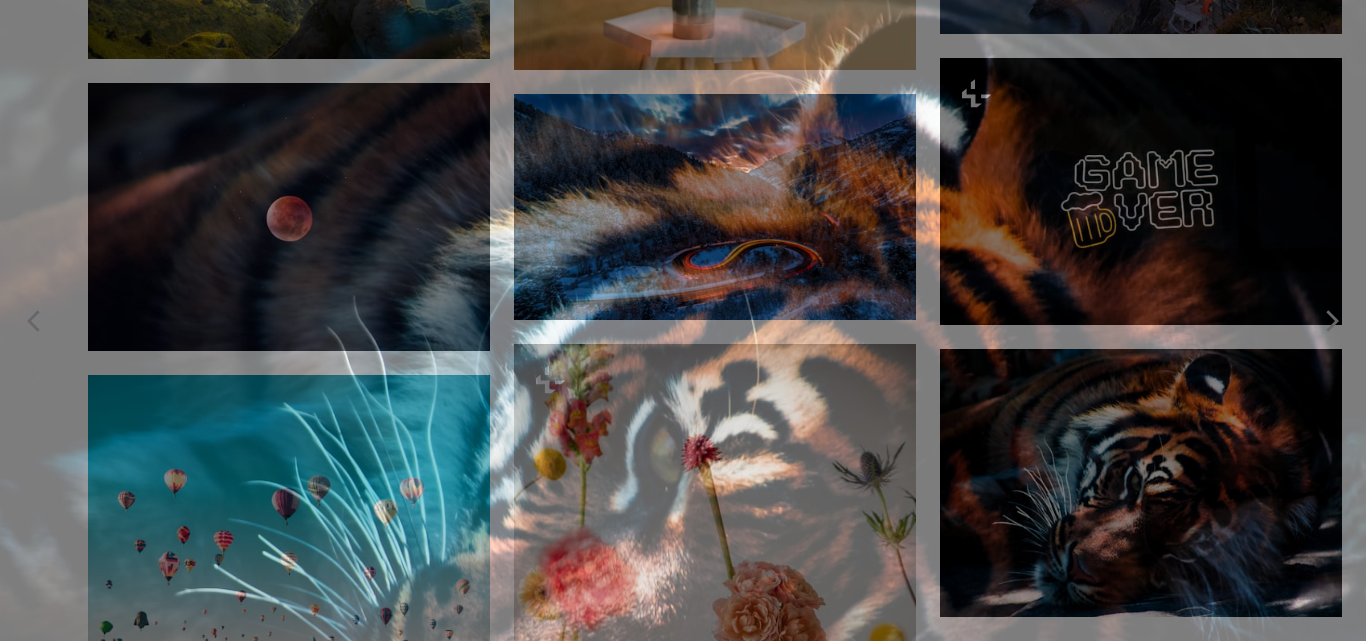 scroll, scrollTop: 130, scrollLeft: 0, axis: vertical 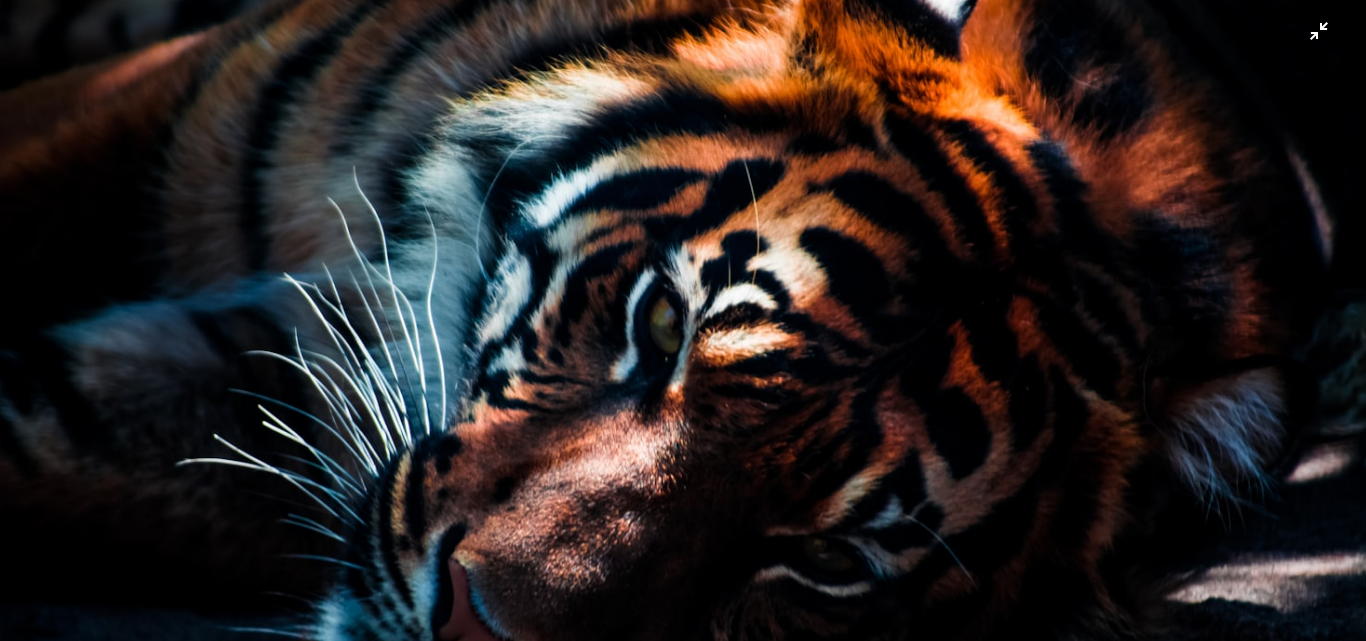 click at bounding box center [683, 325] 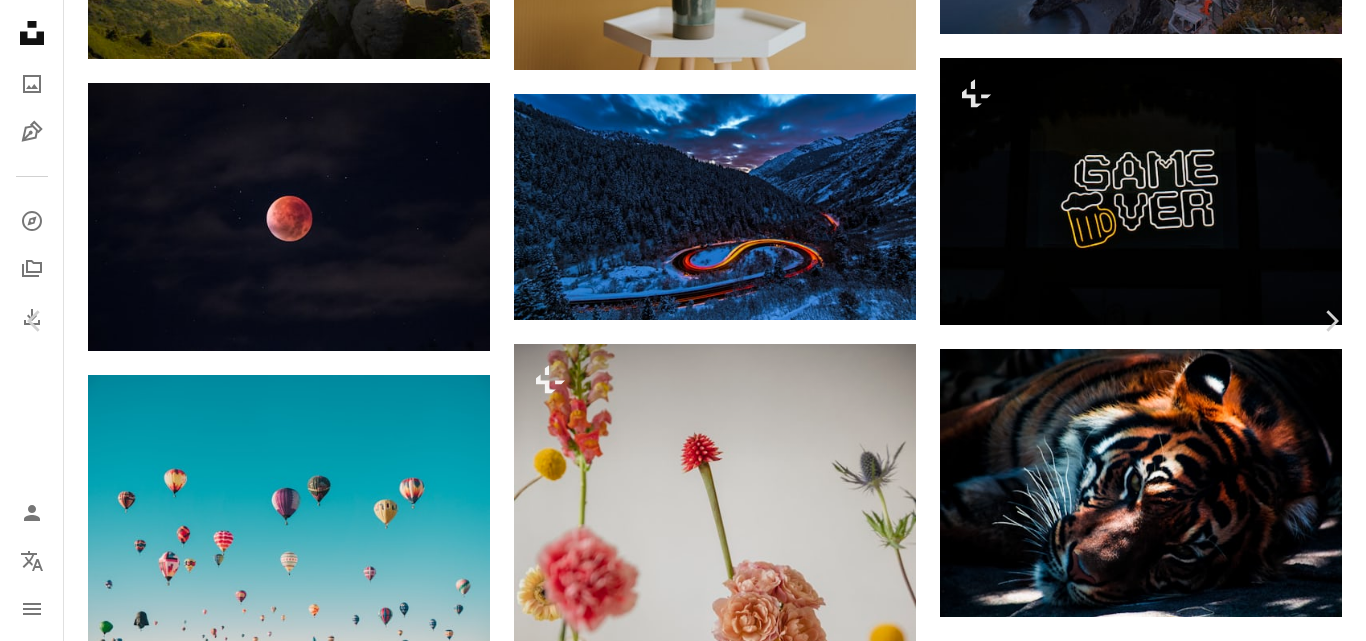 scroll, scrollTop: 27, scrollLeft: 0, axis: vertical 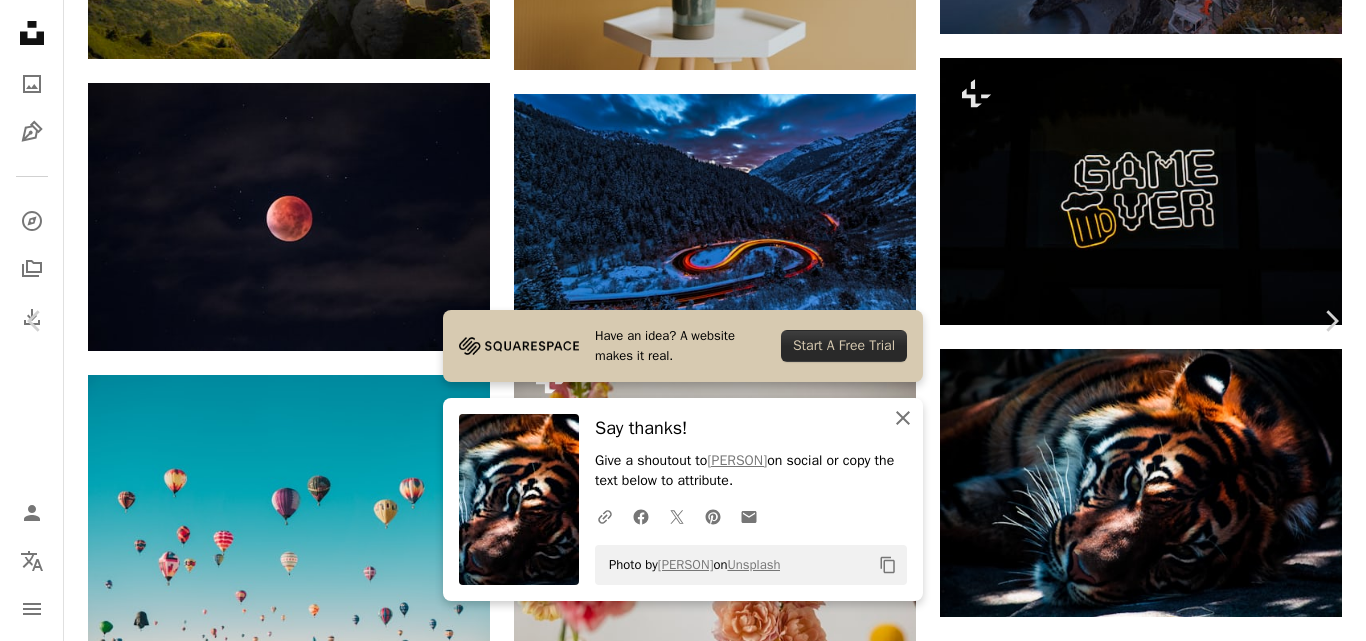 click on "An X shape" 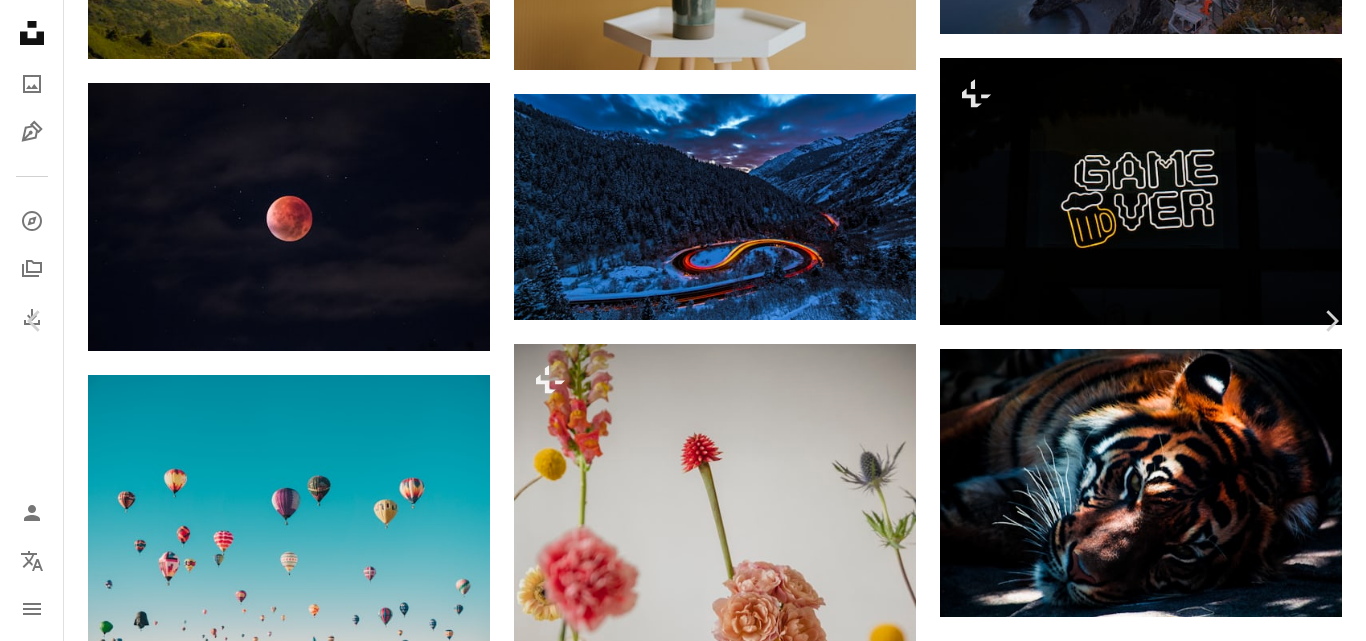 click on "Zoom in" at bounding box center (675, 3027) 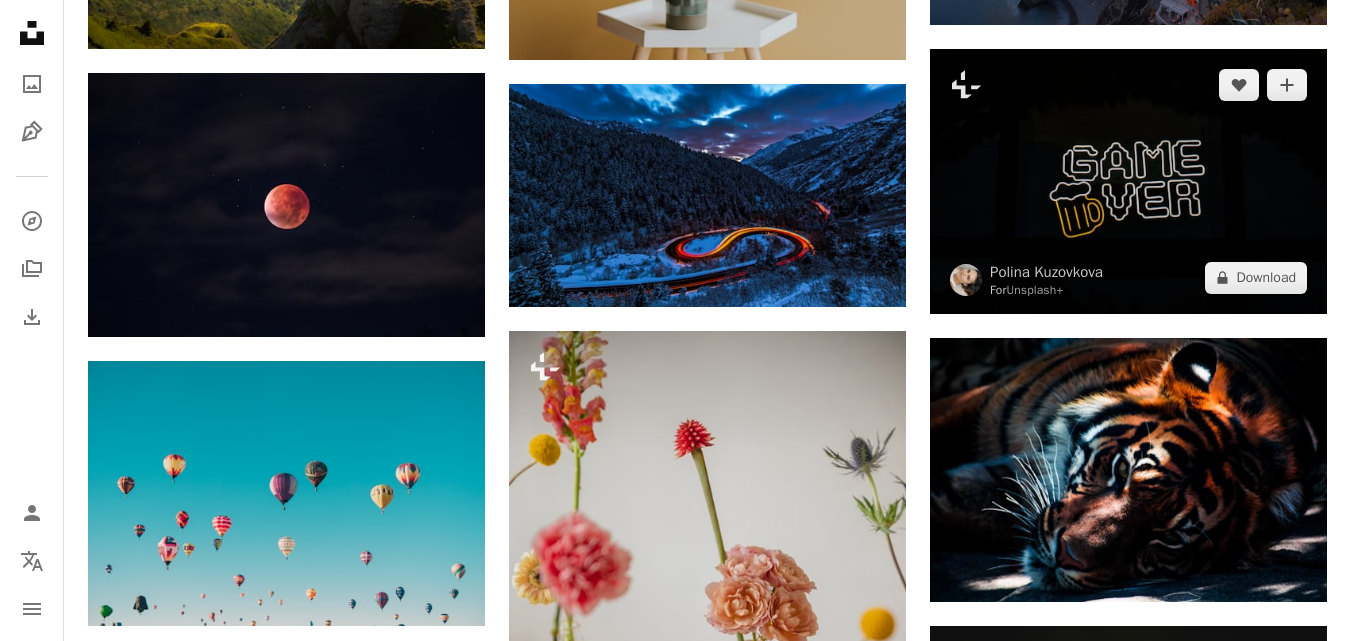 click at bounding box center (1128, 181) 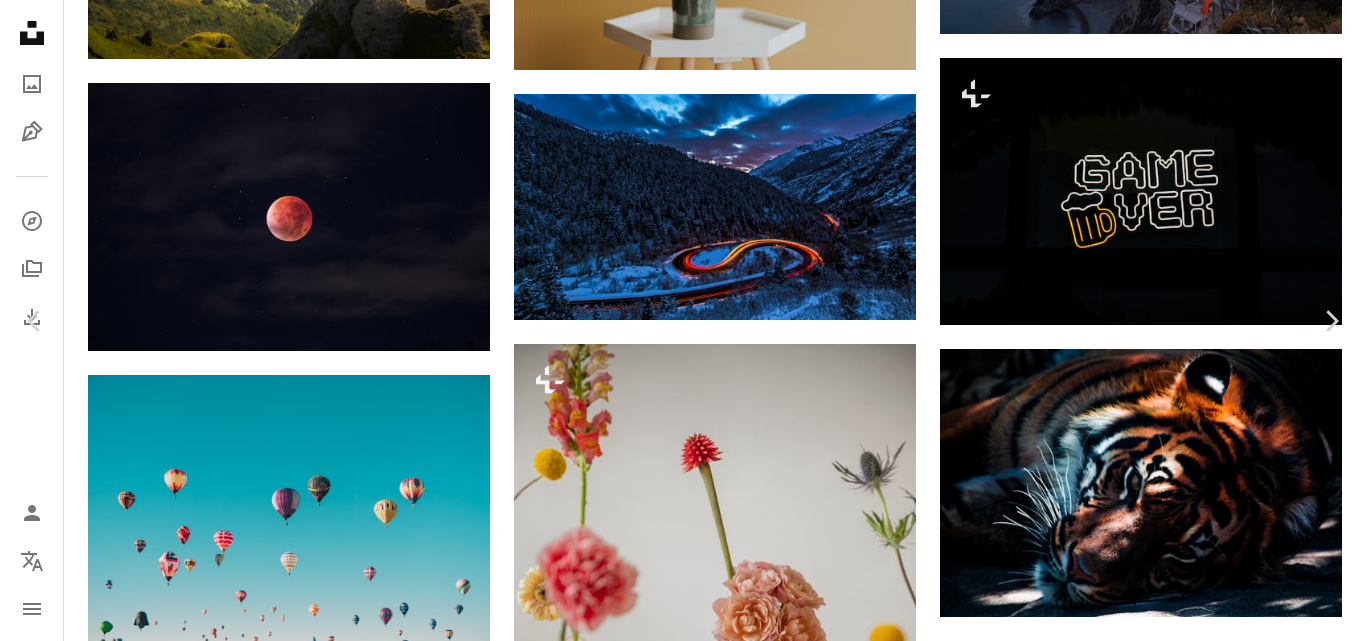 click at bounding box center (675, 3054) 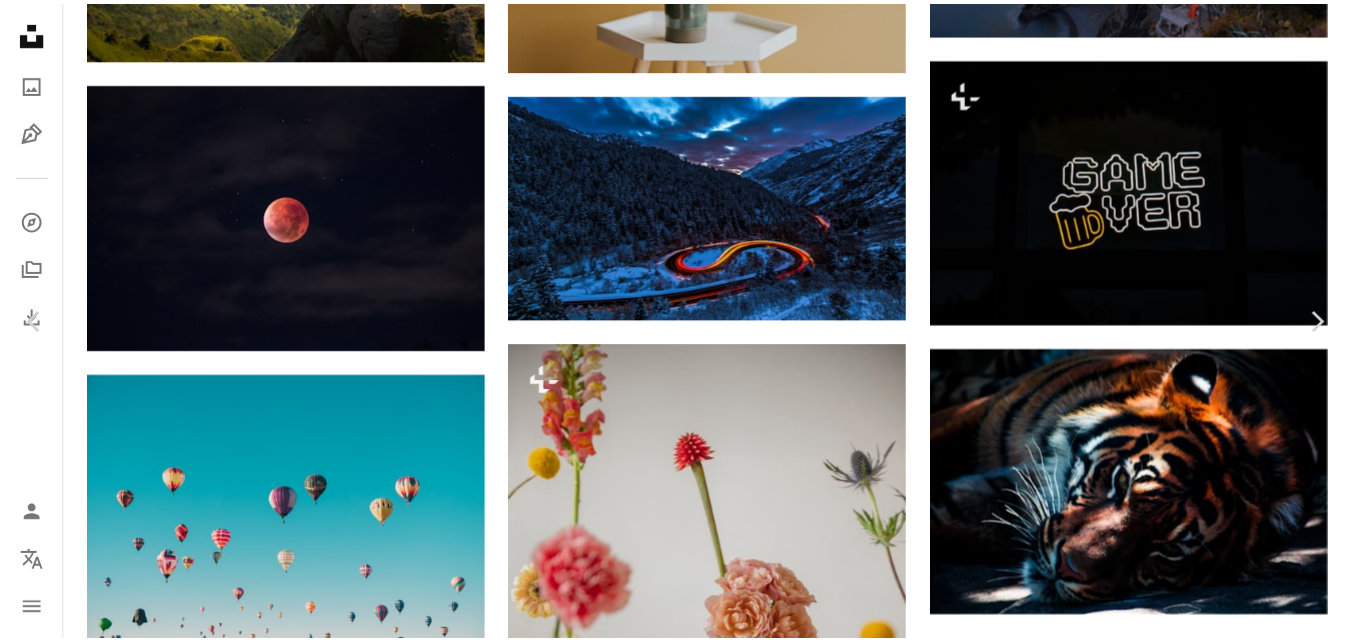 scroll, scrollTop: 28, scrollLeft: 0, axis: vertical 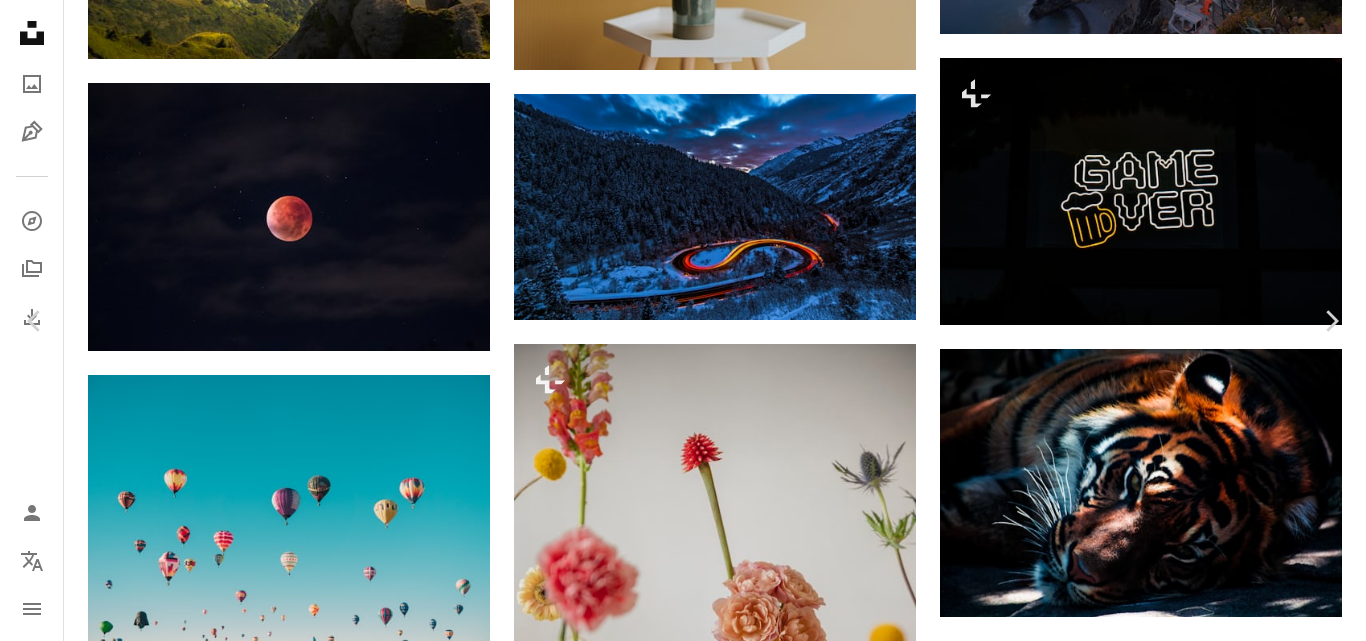 click on "A lock Download" at bounding box center (1205, 2707) 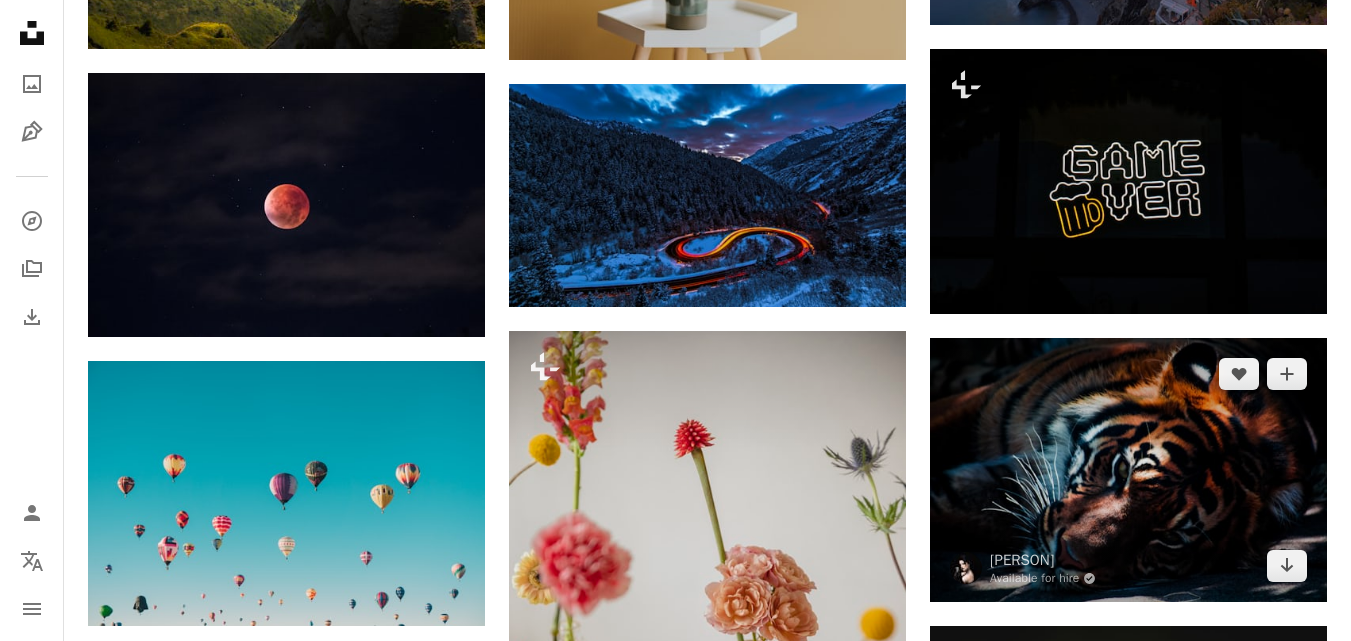 click at bounding box center [1128, 470] 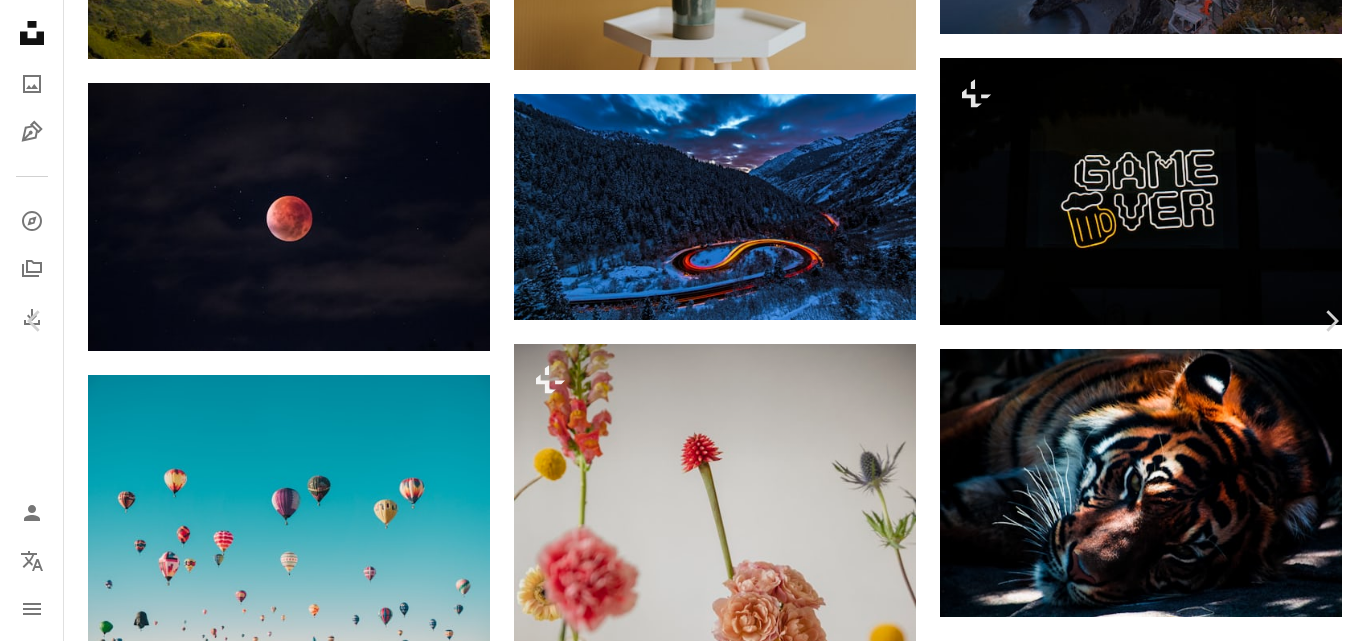 click on "Download free" at bounding box center [1167, 2723] 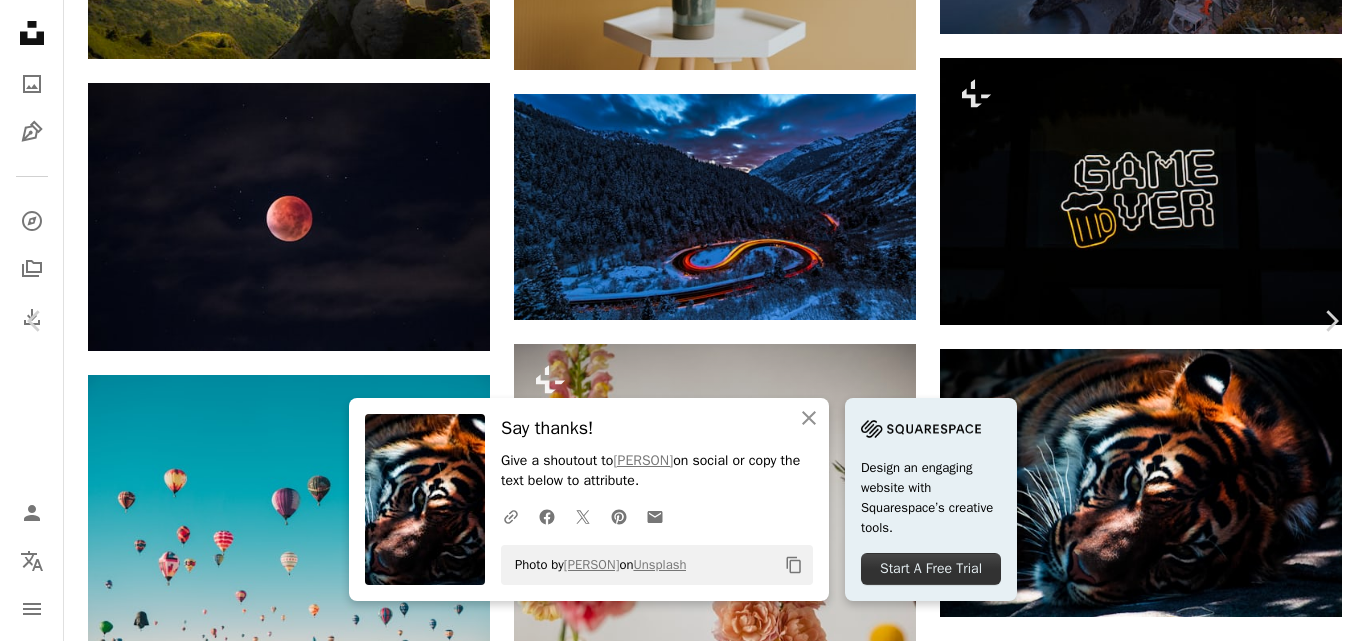 click at bounding box center (425, 499) 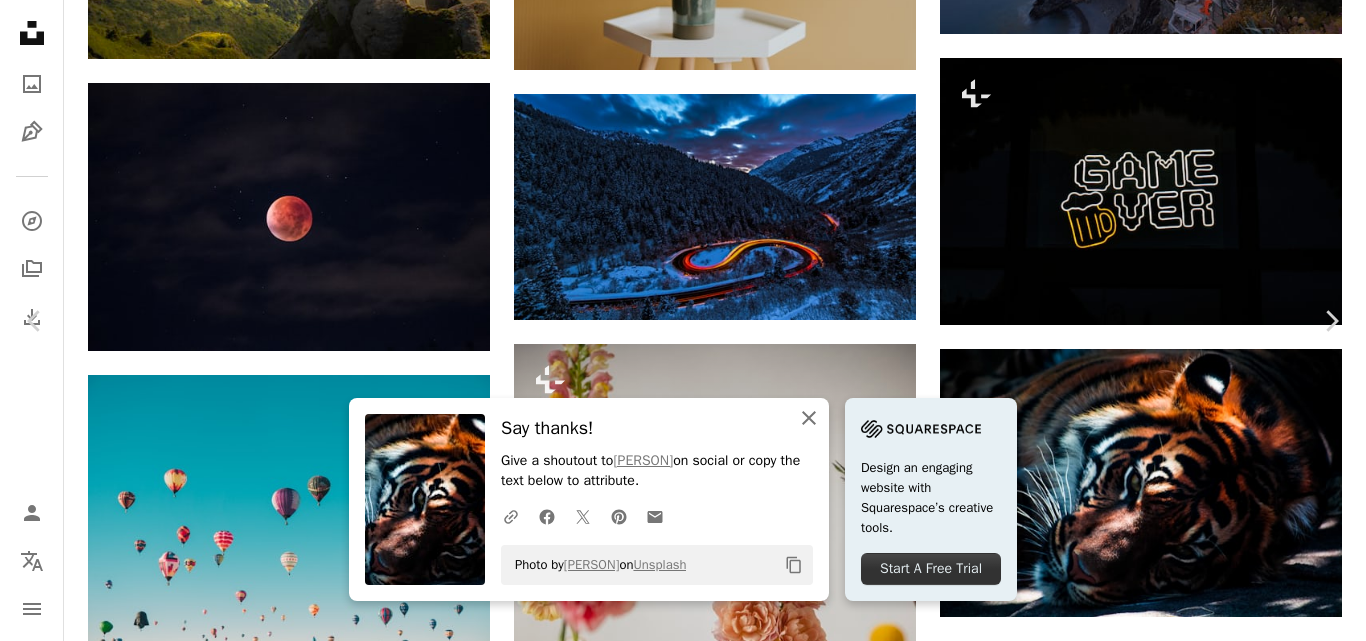 click on "An X shape" 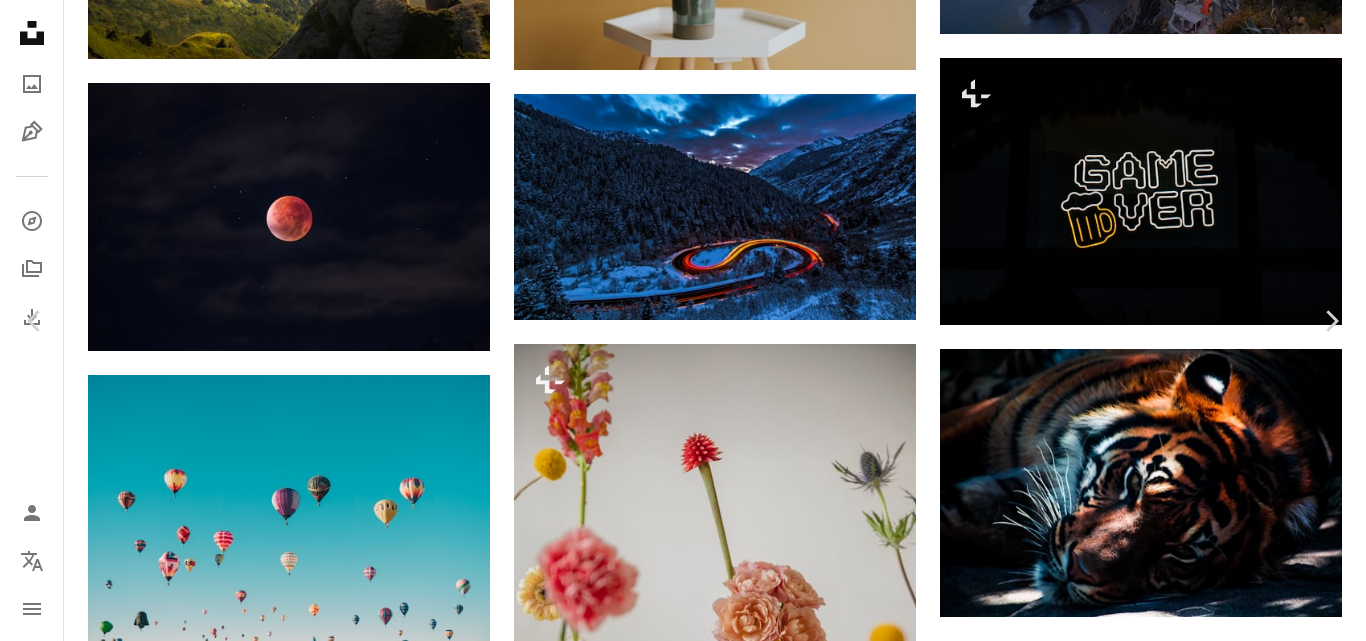 click on "An X shape" at bounding box center [20, 20] 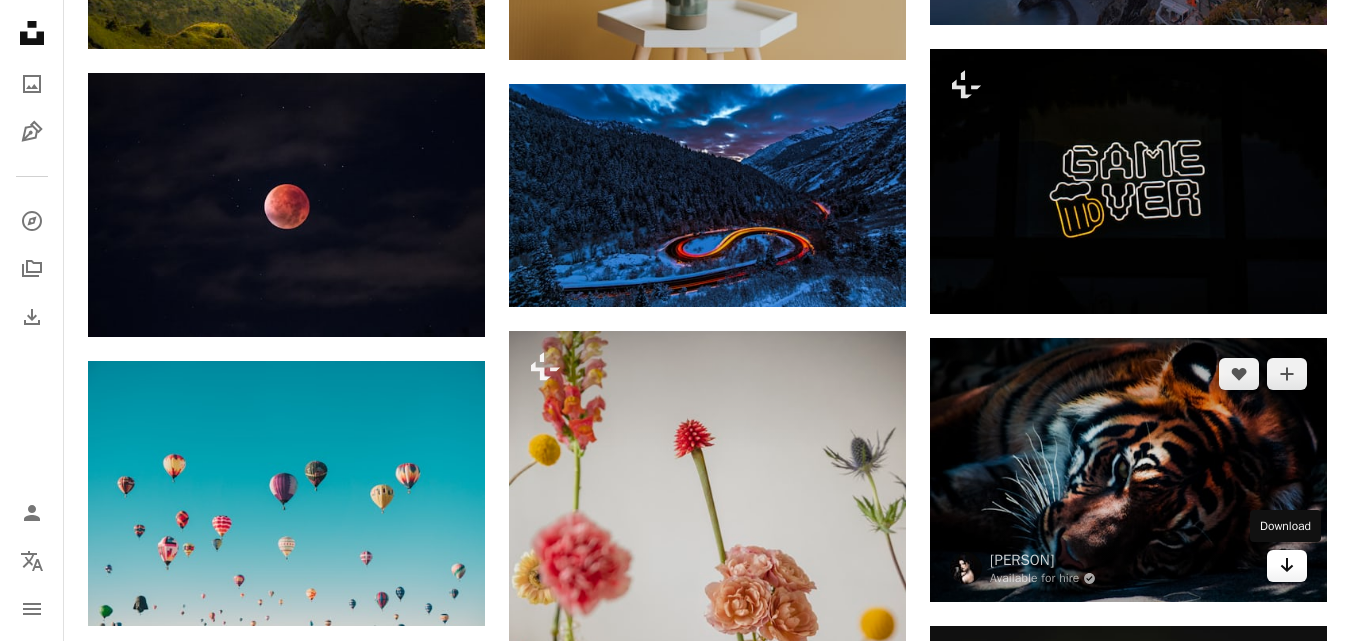 click on "Arrow pointing down" at bounding box center [1287, 566] 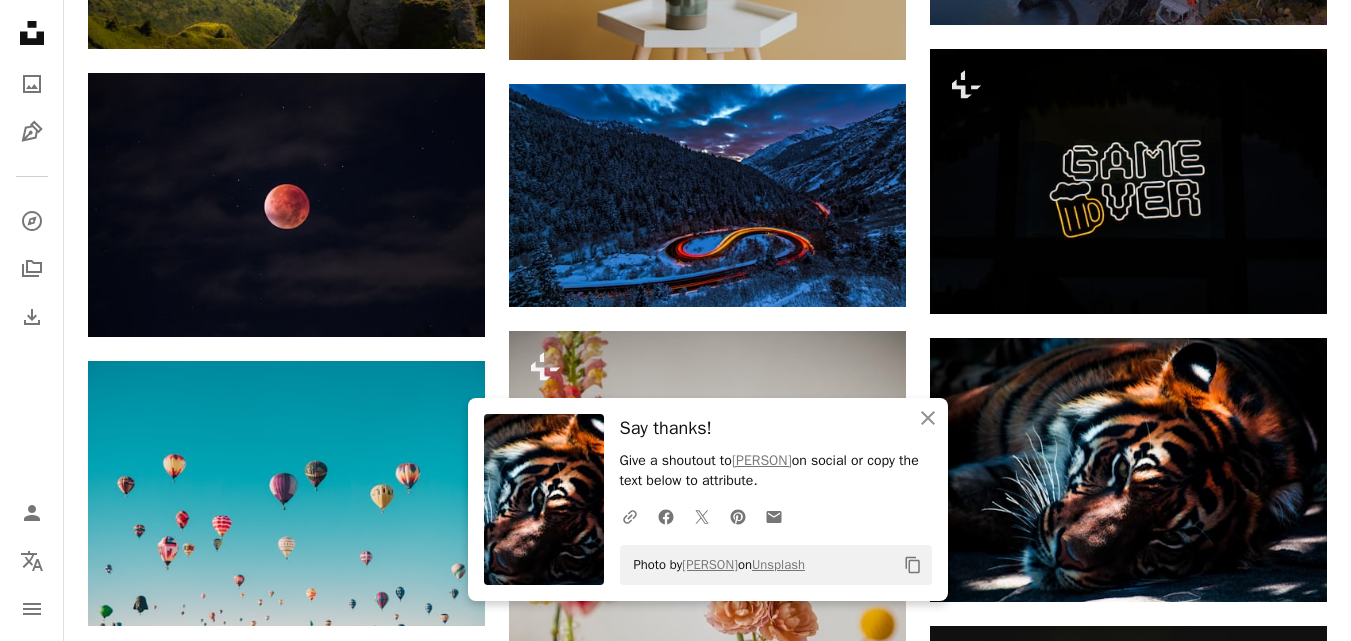 click at bounding box center (544, 499) 